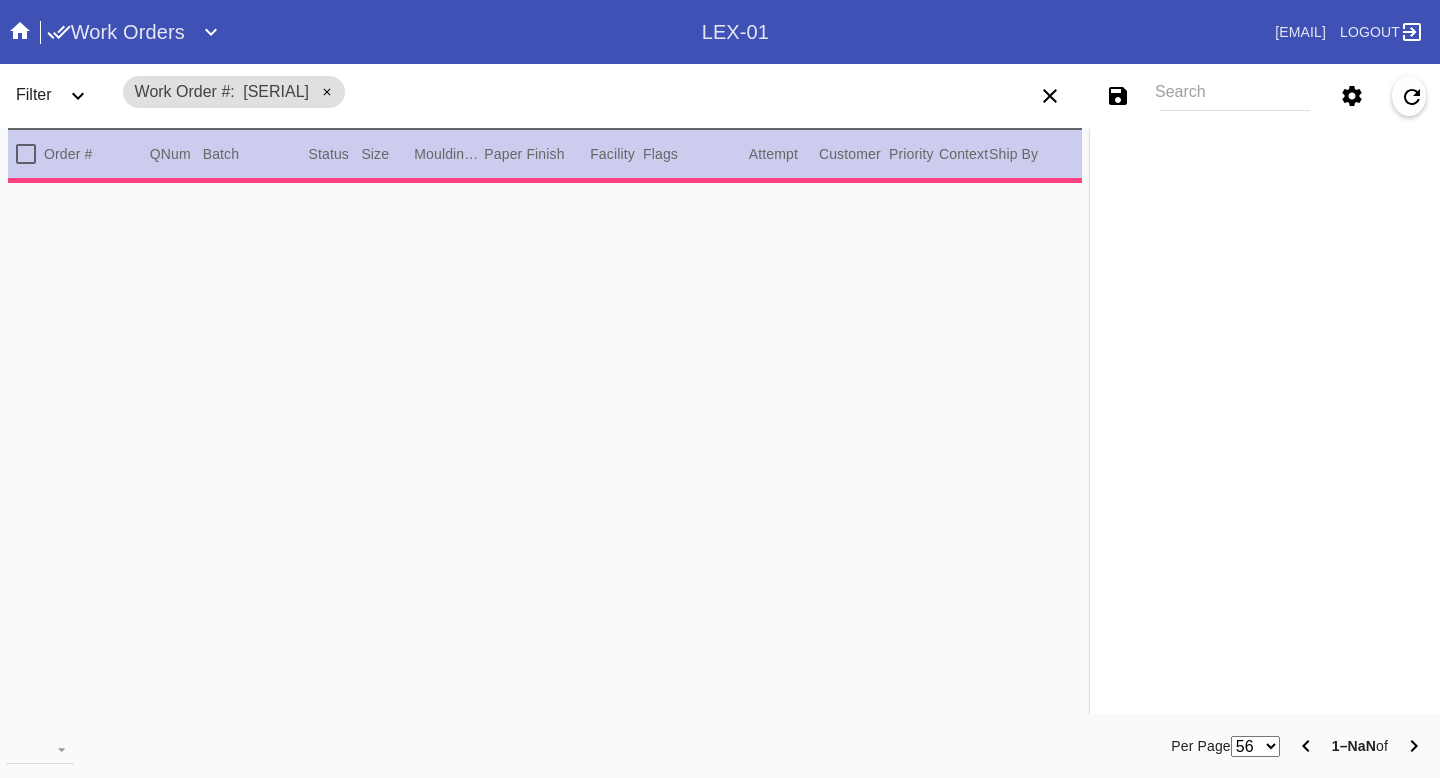 scroll, scrollTop: 0, scrollLeft: 0, axis: both 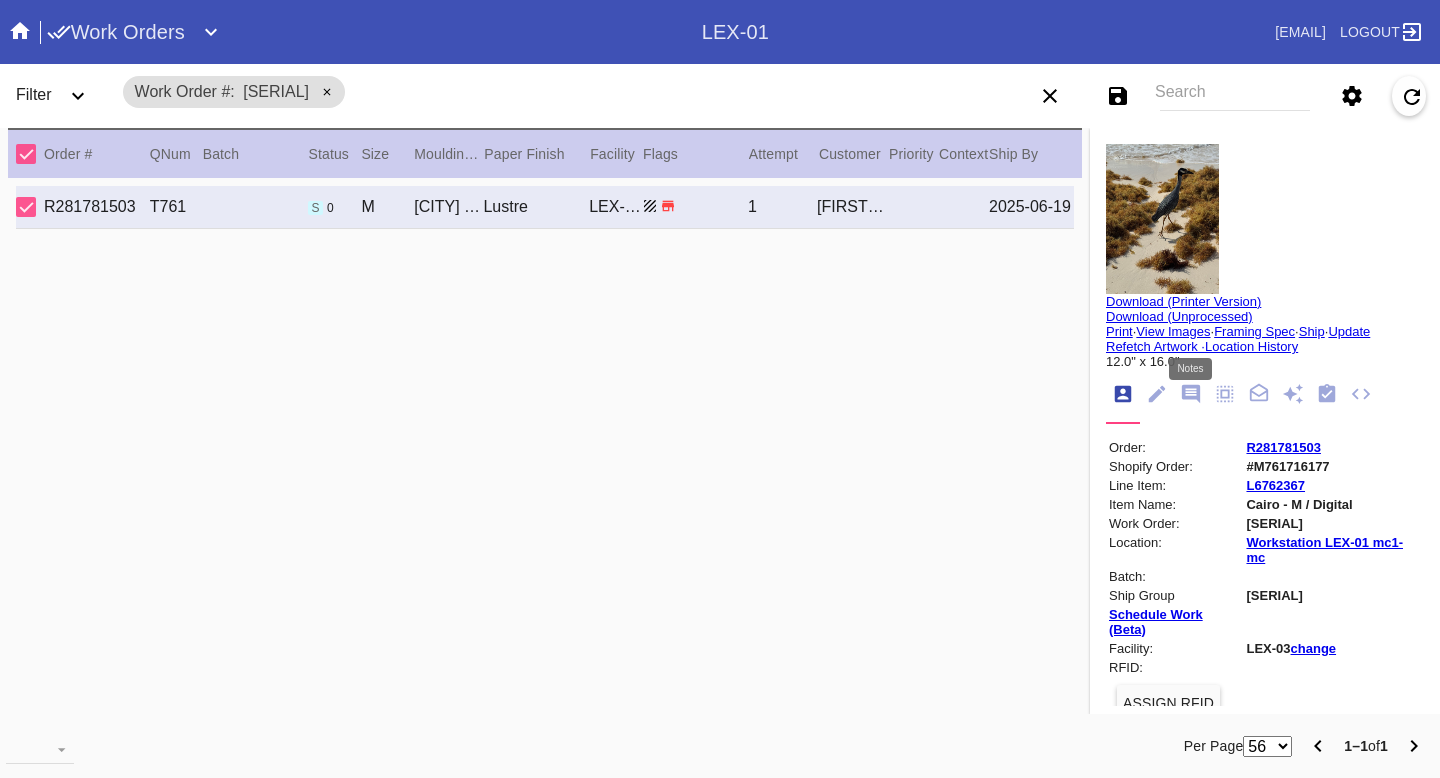click at bounding box center [1191, 394] 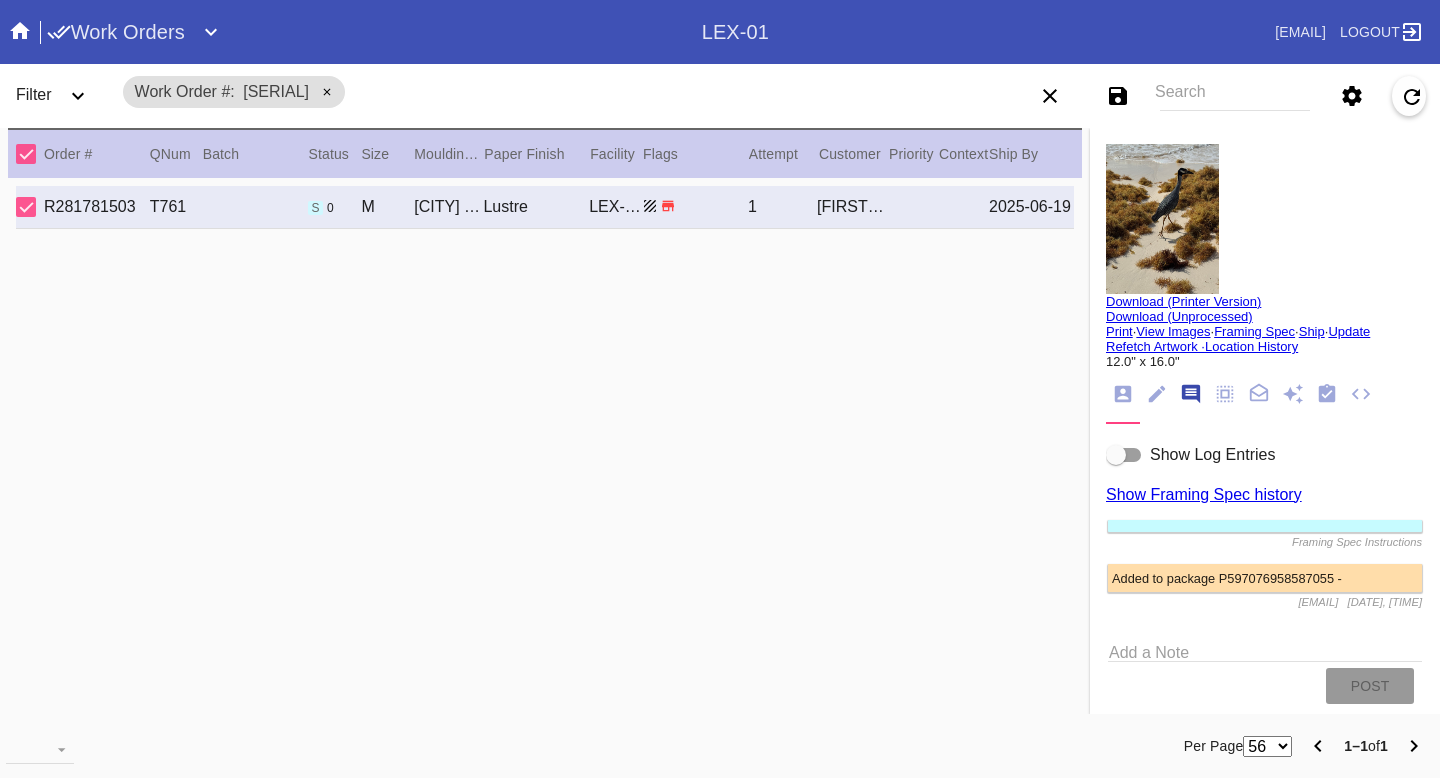 scroll, scrollTop: 123, scrollLeft: 0, axis: vertical 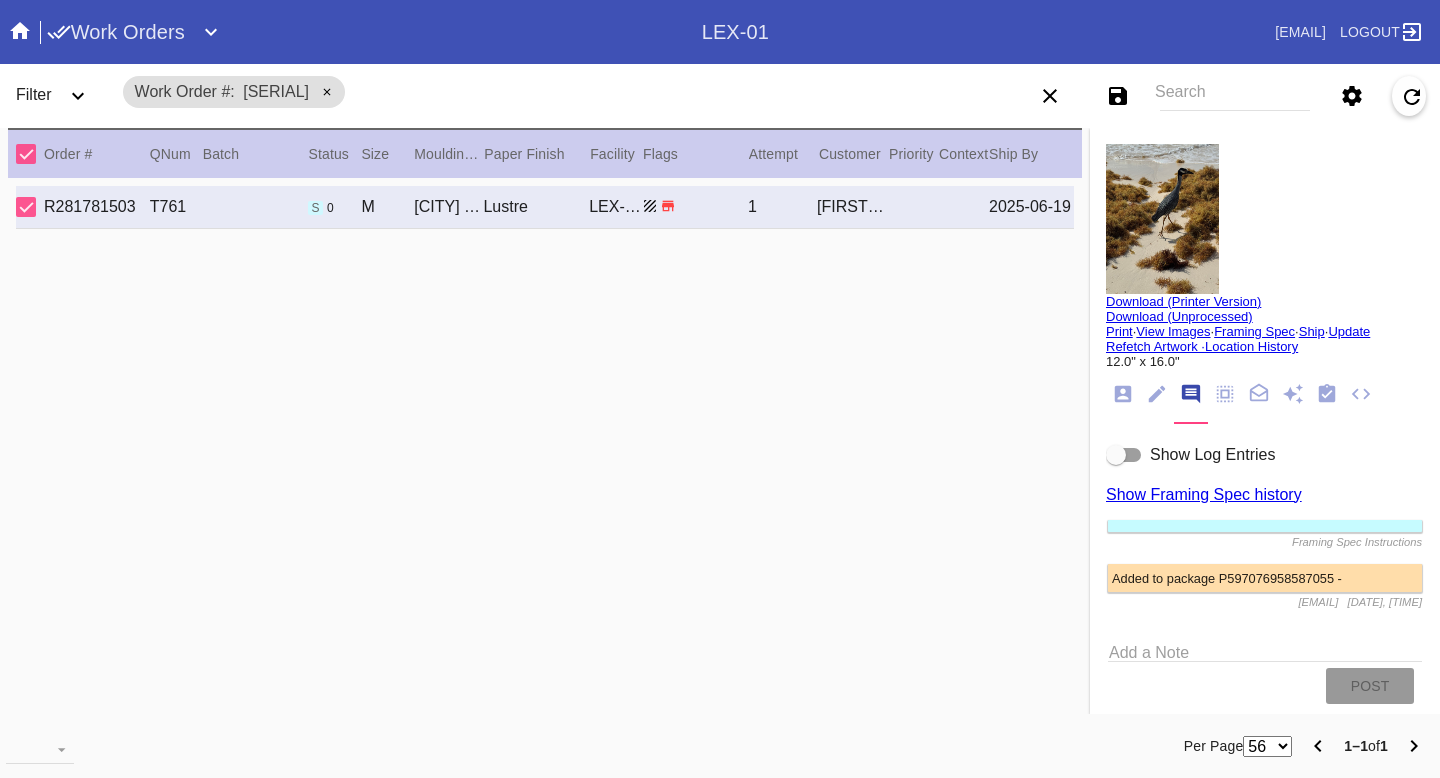 click at bounding box center [1124, 455] 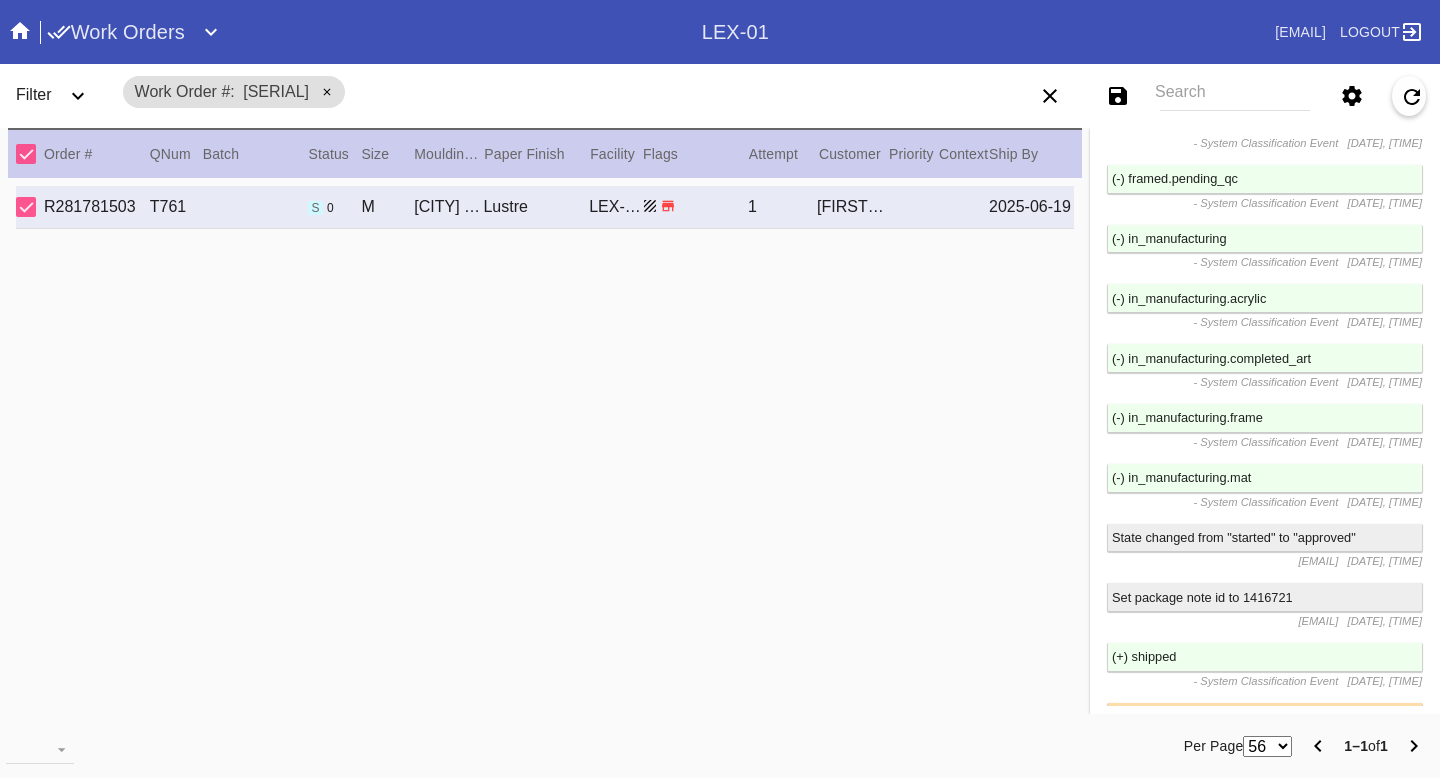 scroll, scrollTop: 5149, scrollLeft: 0, axis: vertical 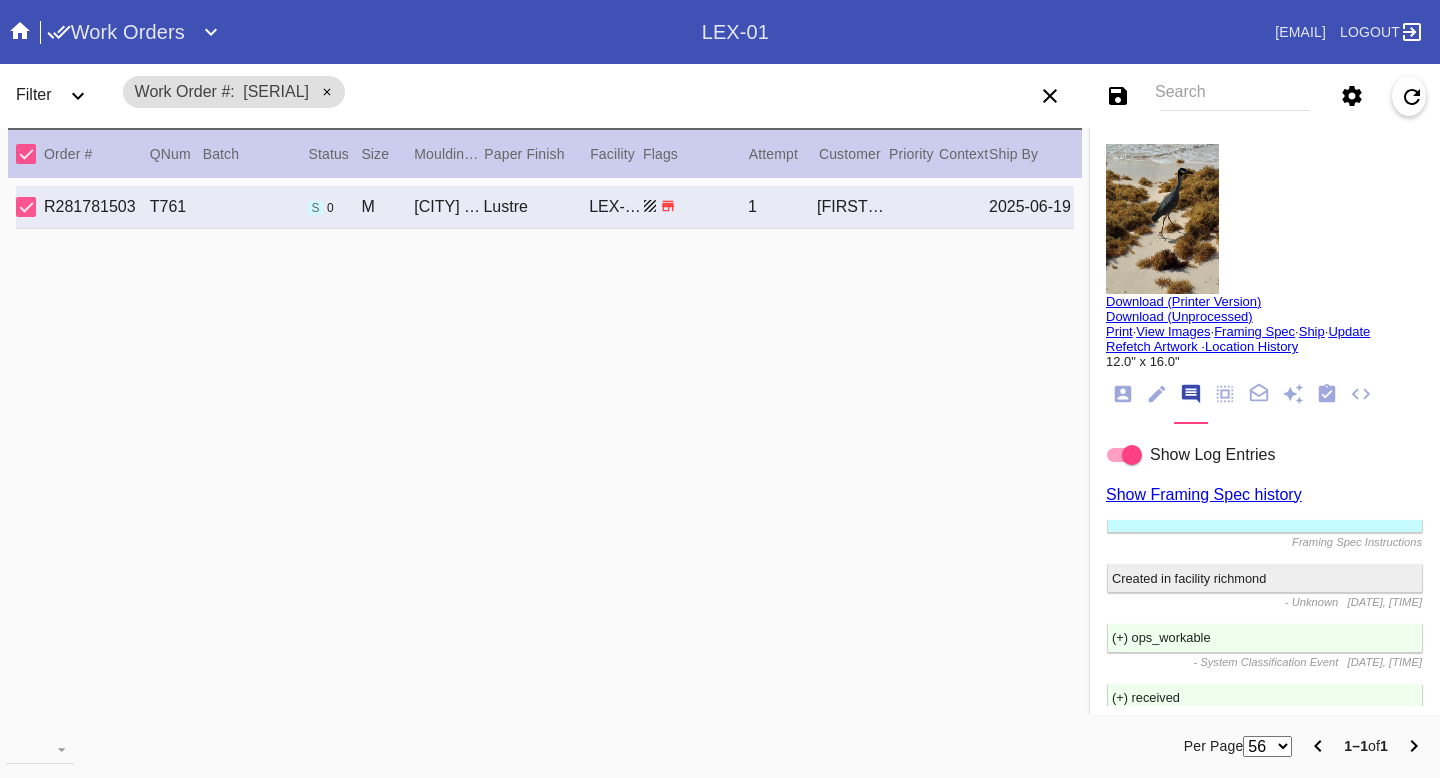 click at bounding box center [1157, 394] 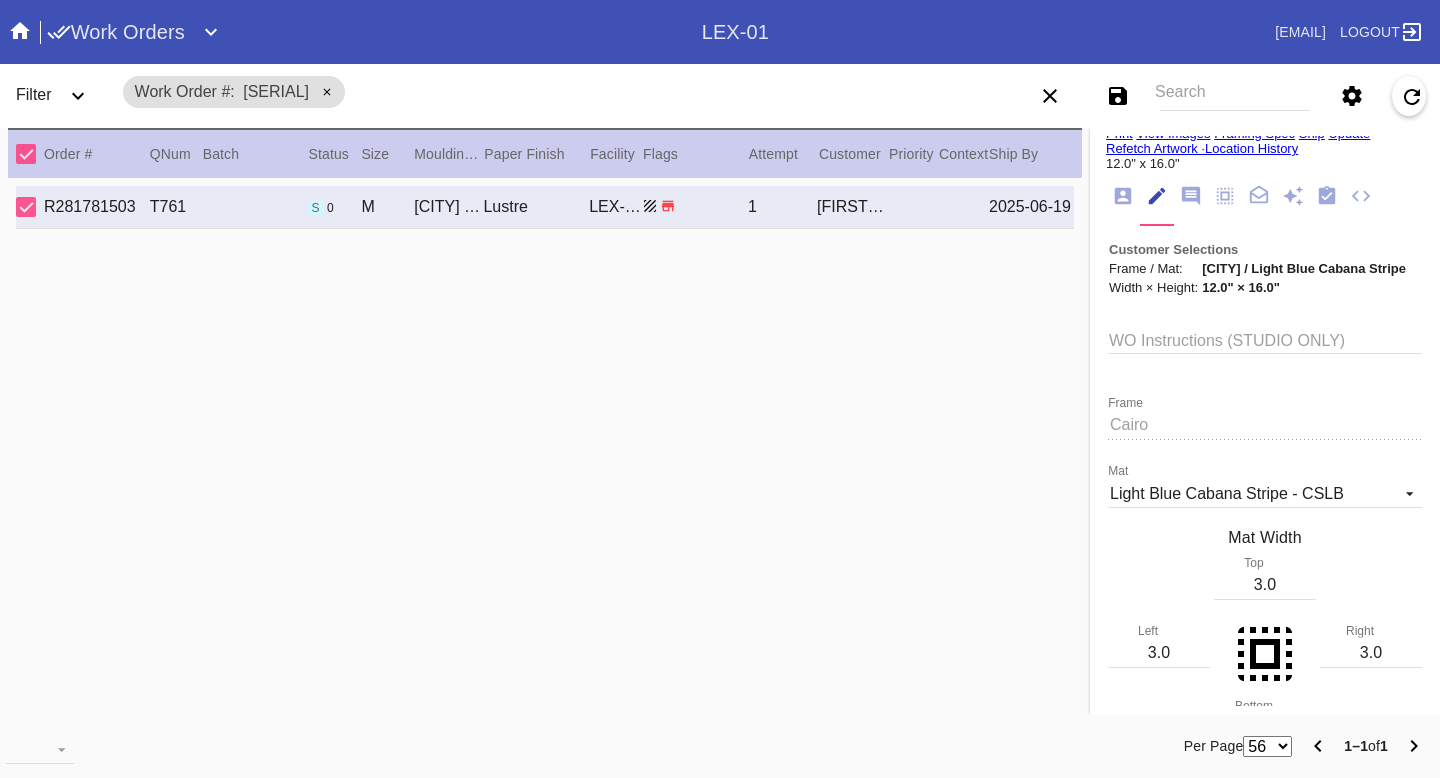 scroll, scrollTop: 0, scrollLeft: 0, axis: both 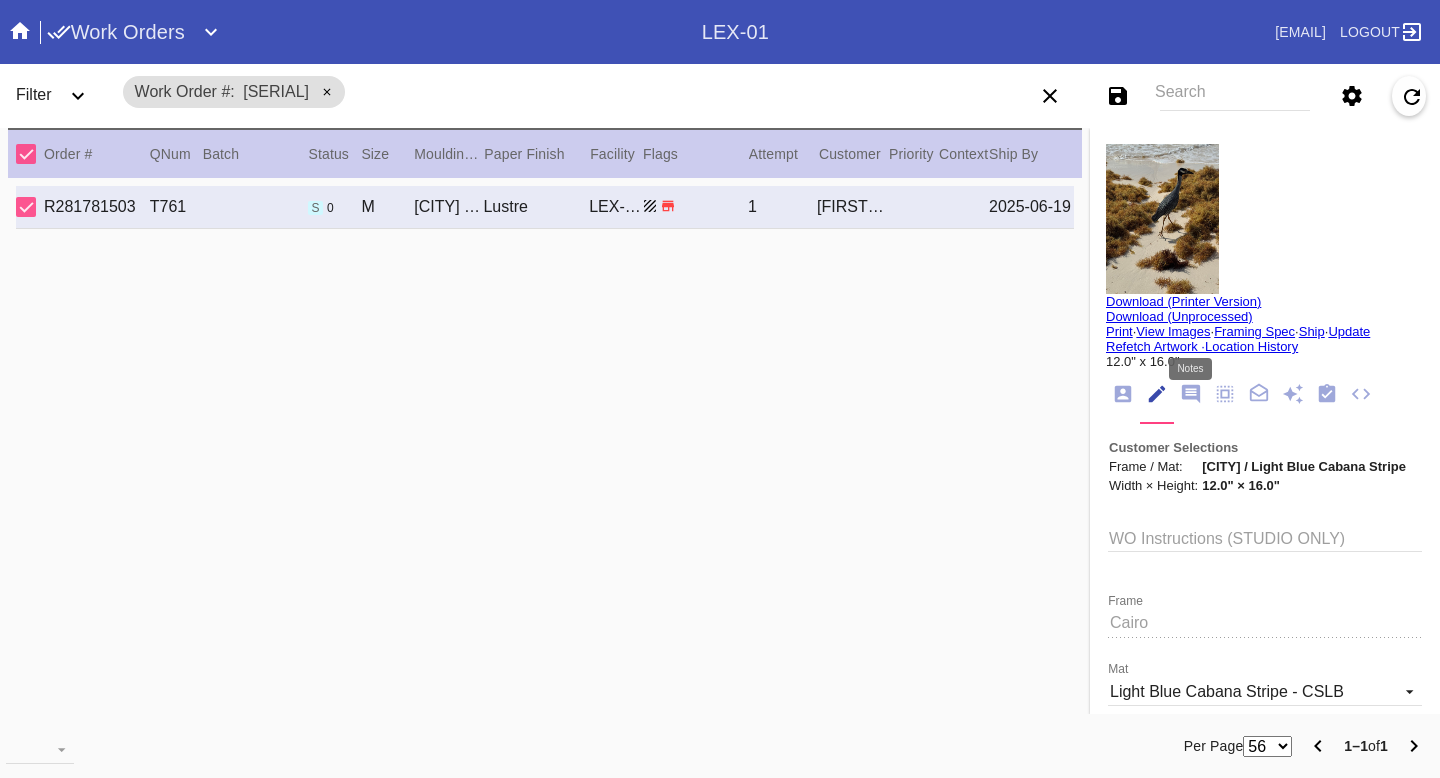 click at bounding box center [1191, 394] 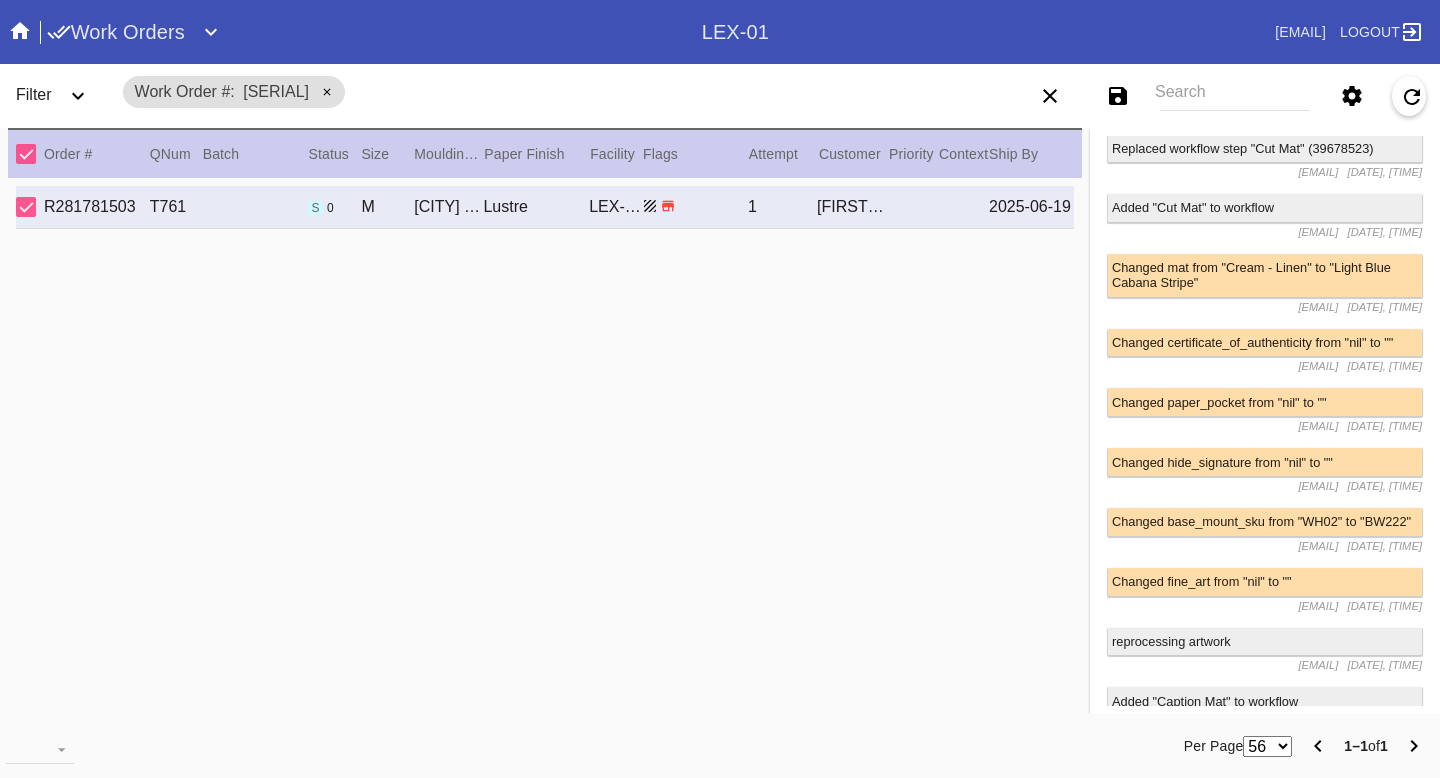 scroll, scrollTop: 2635, scrollLeft: 0, axis: vertical 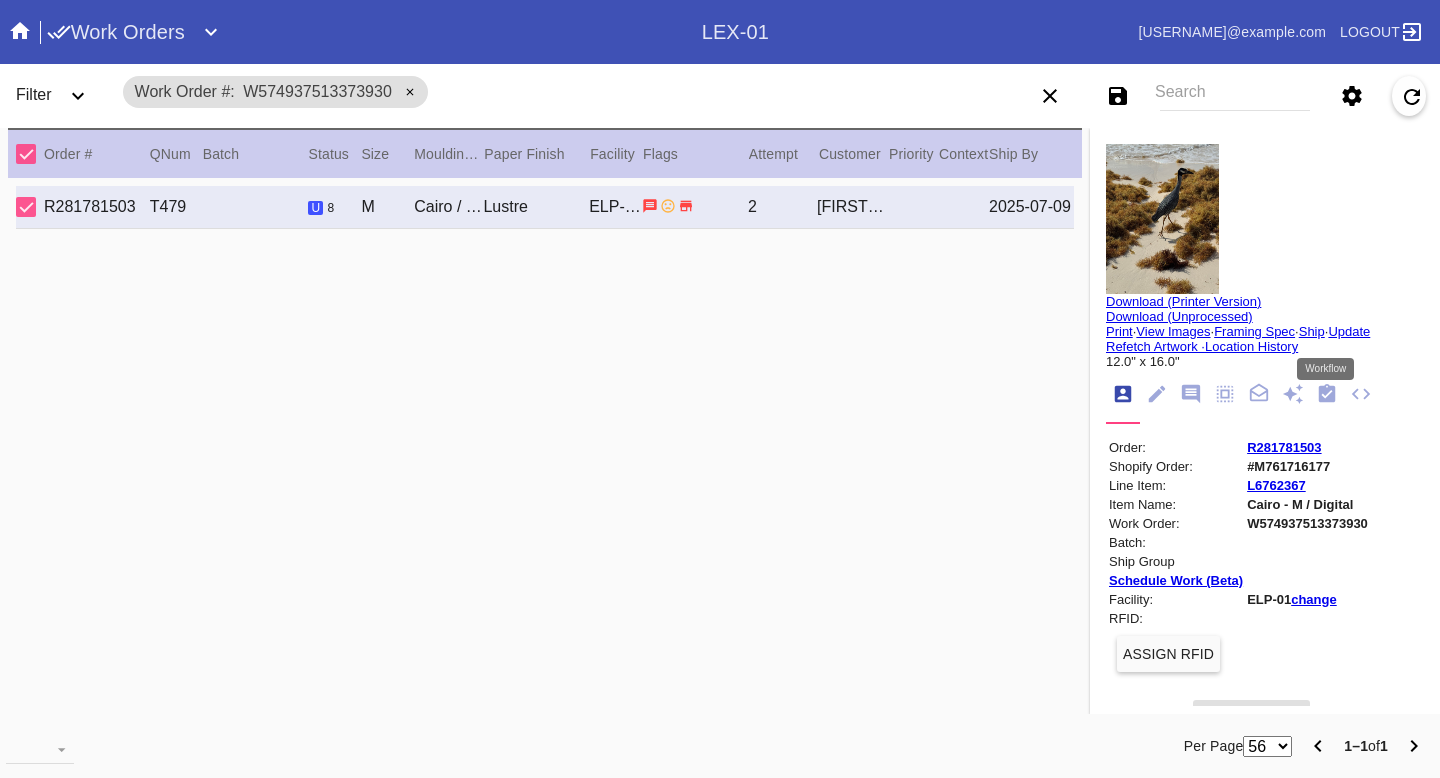 click at bounding box center (1327, 394) 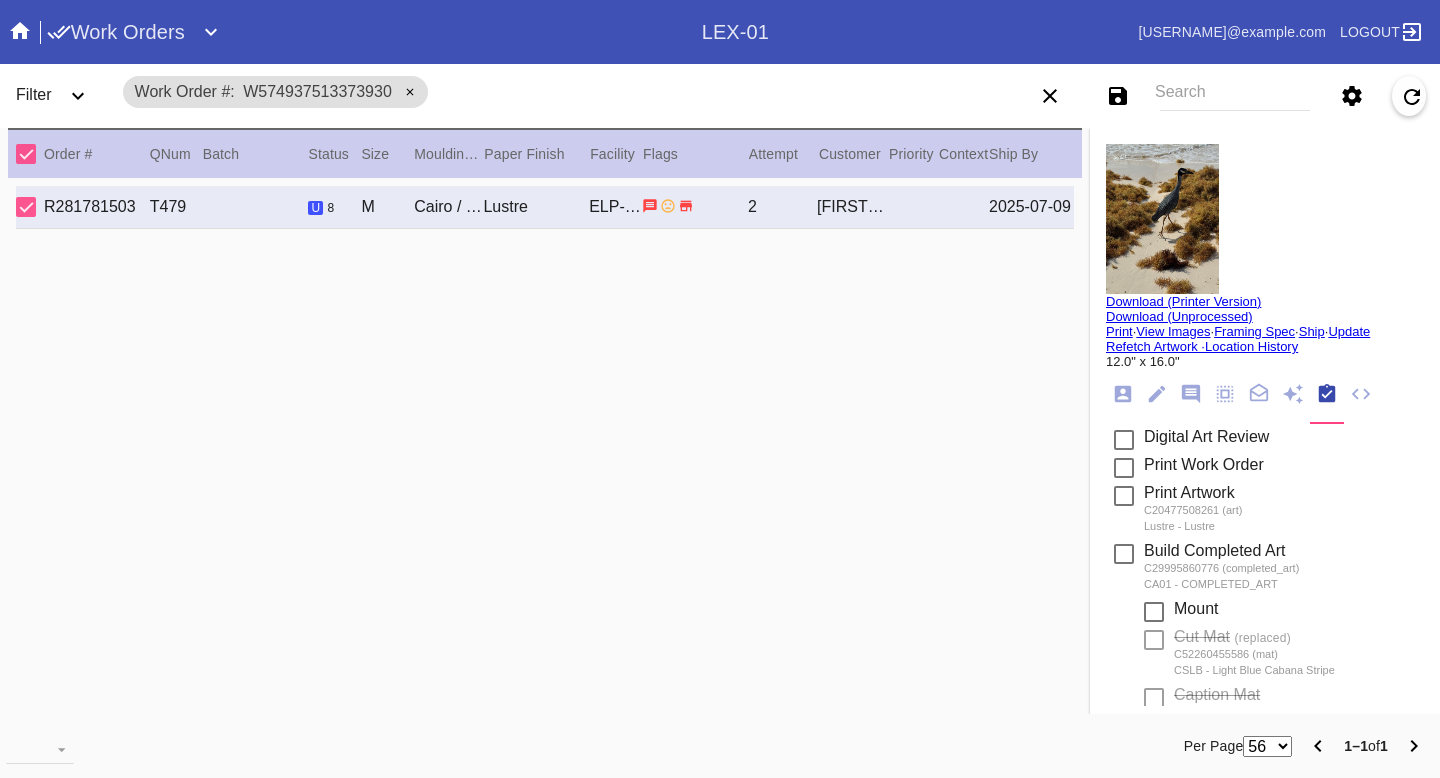 scroll, scrollTop: 419, scrollLeft: 0, axis: vertical 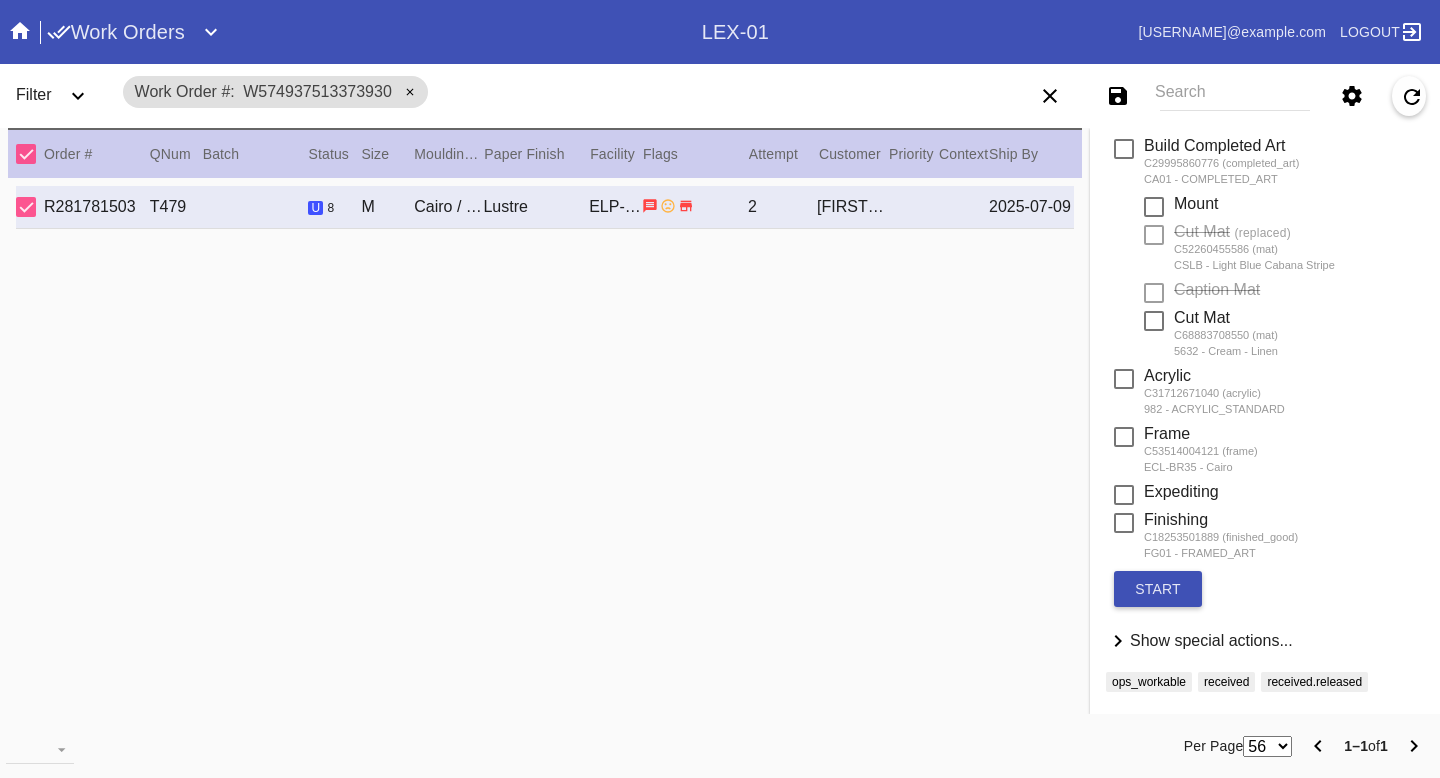 click on "Show special actions..." at bounding box center [1211, 640] 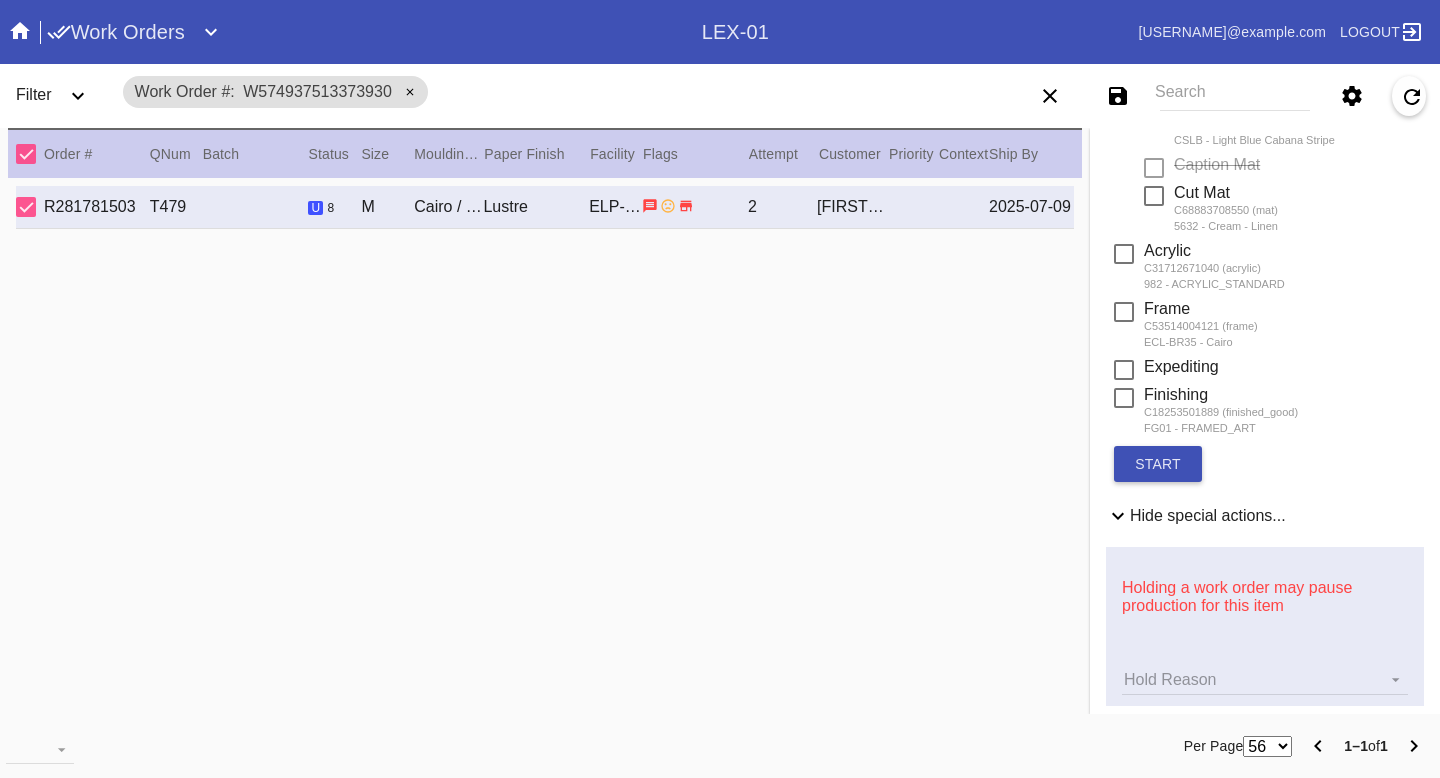 scroll, scrollTop: 588, scrollLeft: 0, axis: vertical 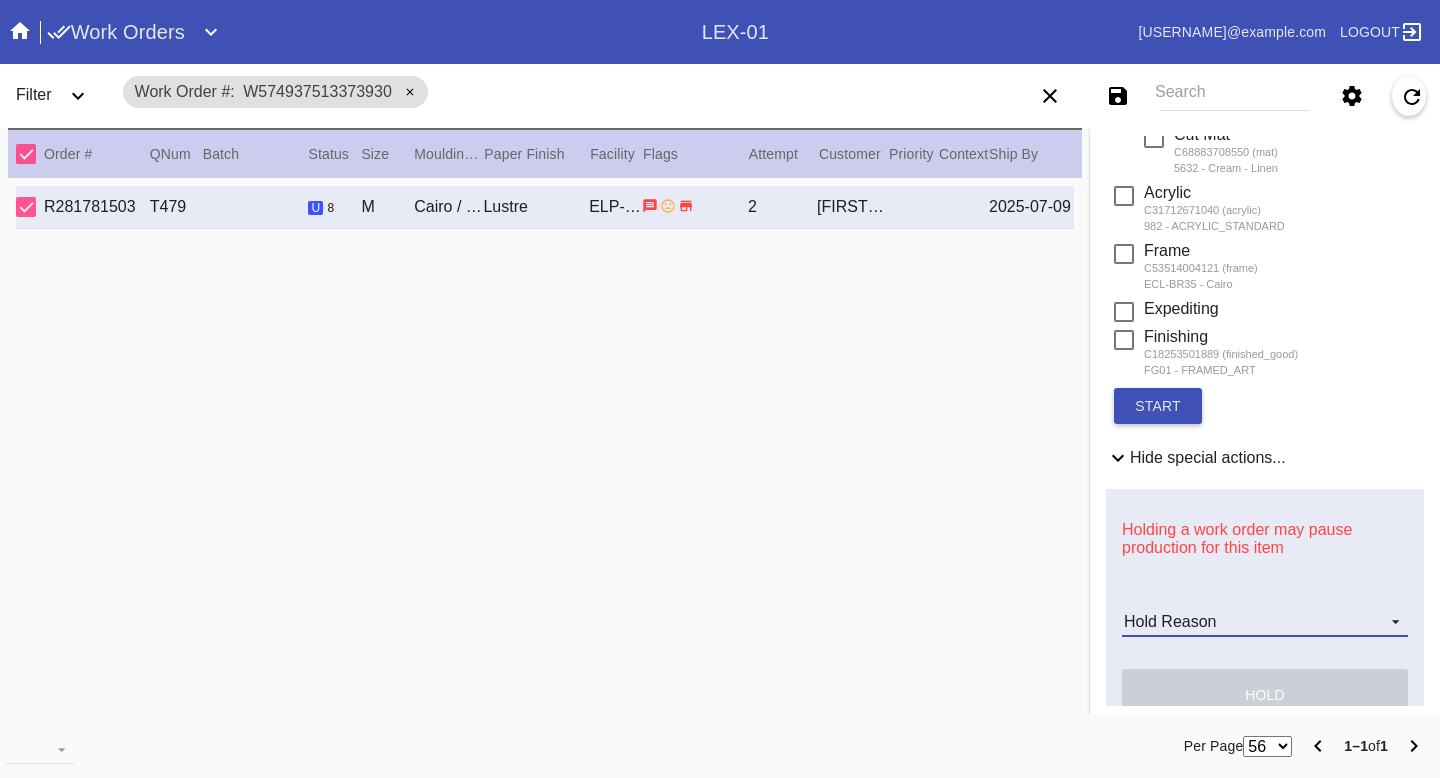 click on "Hold Reason Art Care Review Artwork Damaged F4B/Partnership Facility Out of Stock HPO Hold to Ship Investigation Lost in Studio Multi-Mat Details Not Received Order Change Request Out of Stock Proactive Outreach Pull for Production QA/Customer Approval Question Submitted Ready for Action Ready for Production Repair Replacement Ordered Retail GW Rework Sample Search and Rescue Transit to LEX01 Transit to PHL01 Update Work Order" at bounding box center (1265, 622) 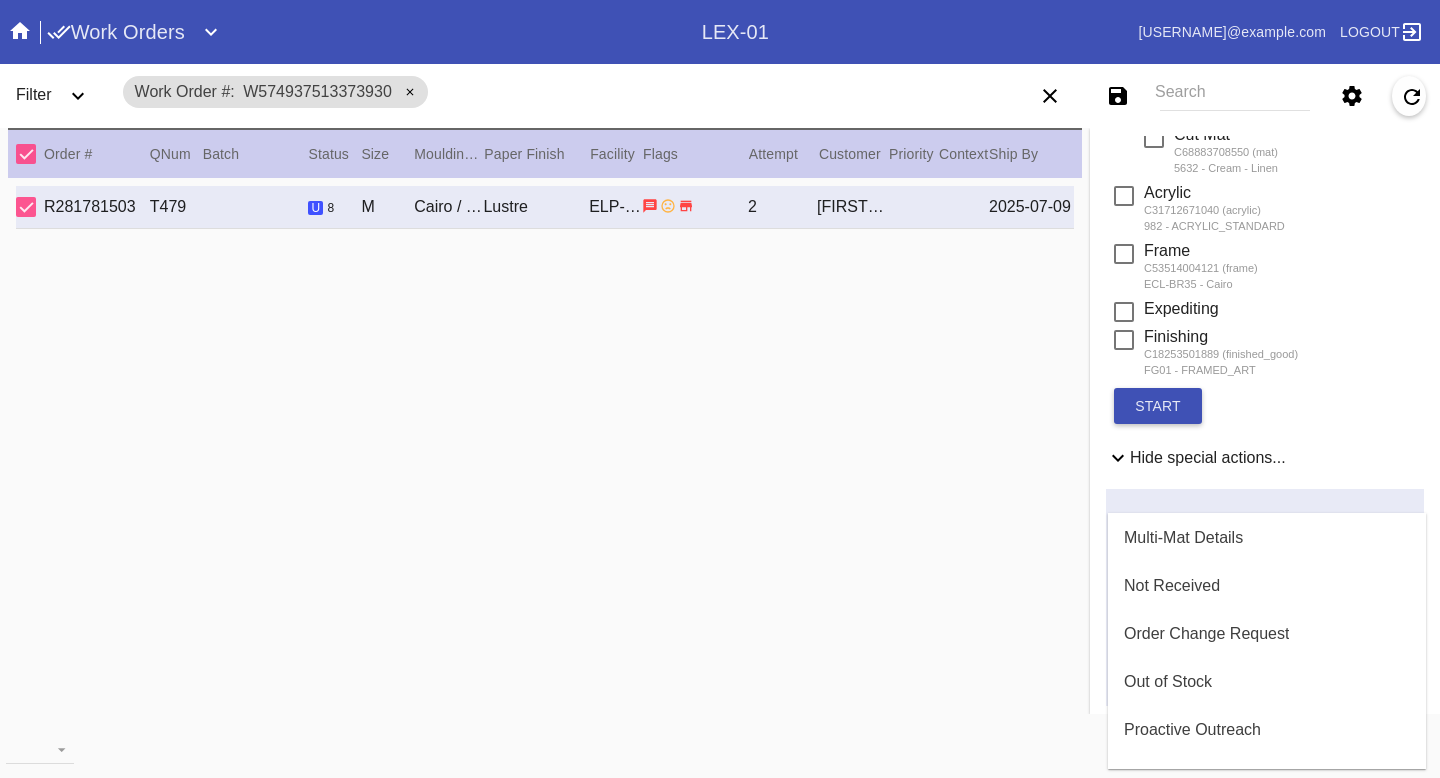 scroll, scrollTop: 432, scrollLeft: 0, axis: vertical 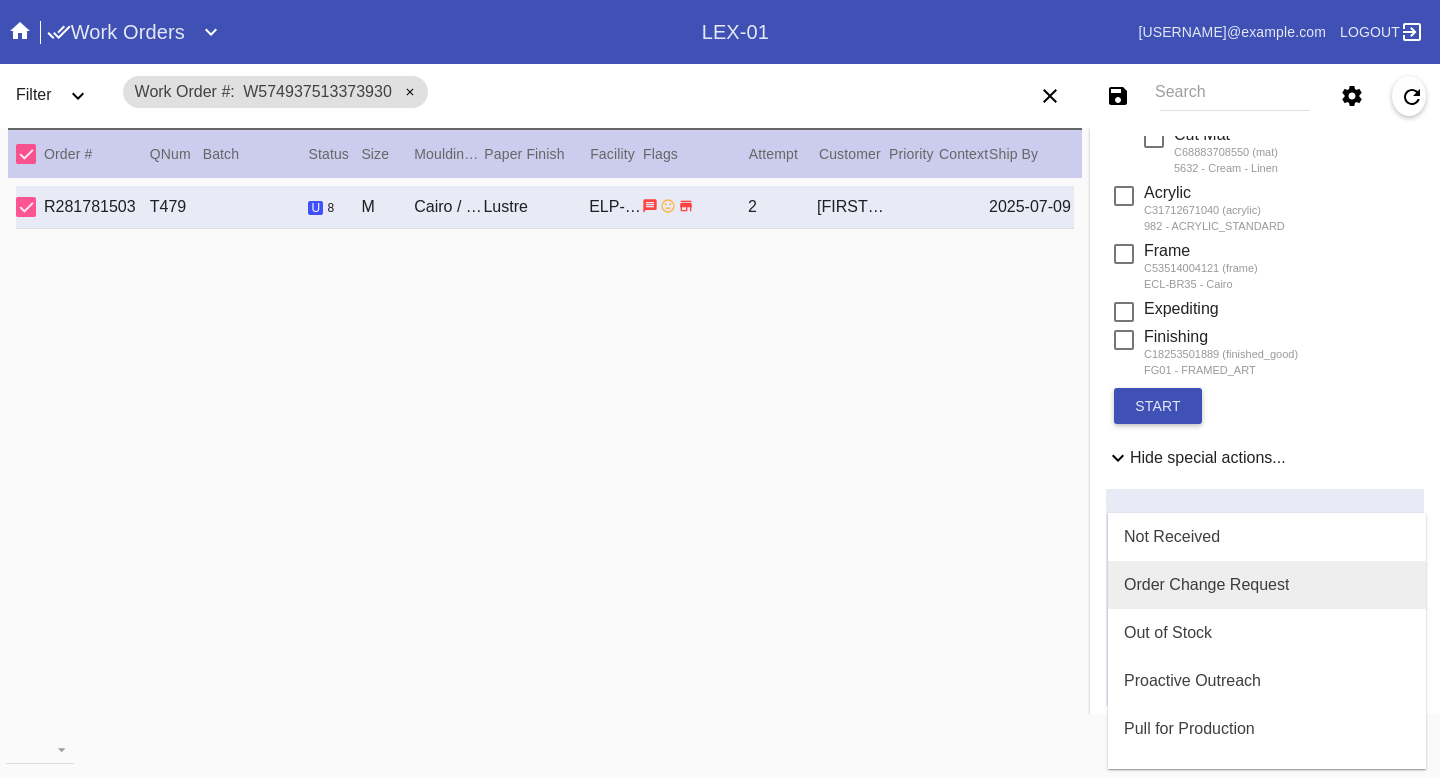 click on "Order Change Request" at bounding box center [1267, 585] 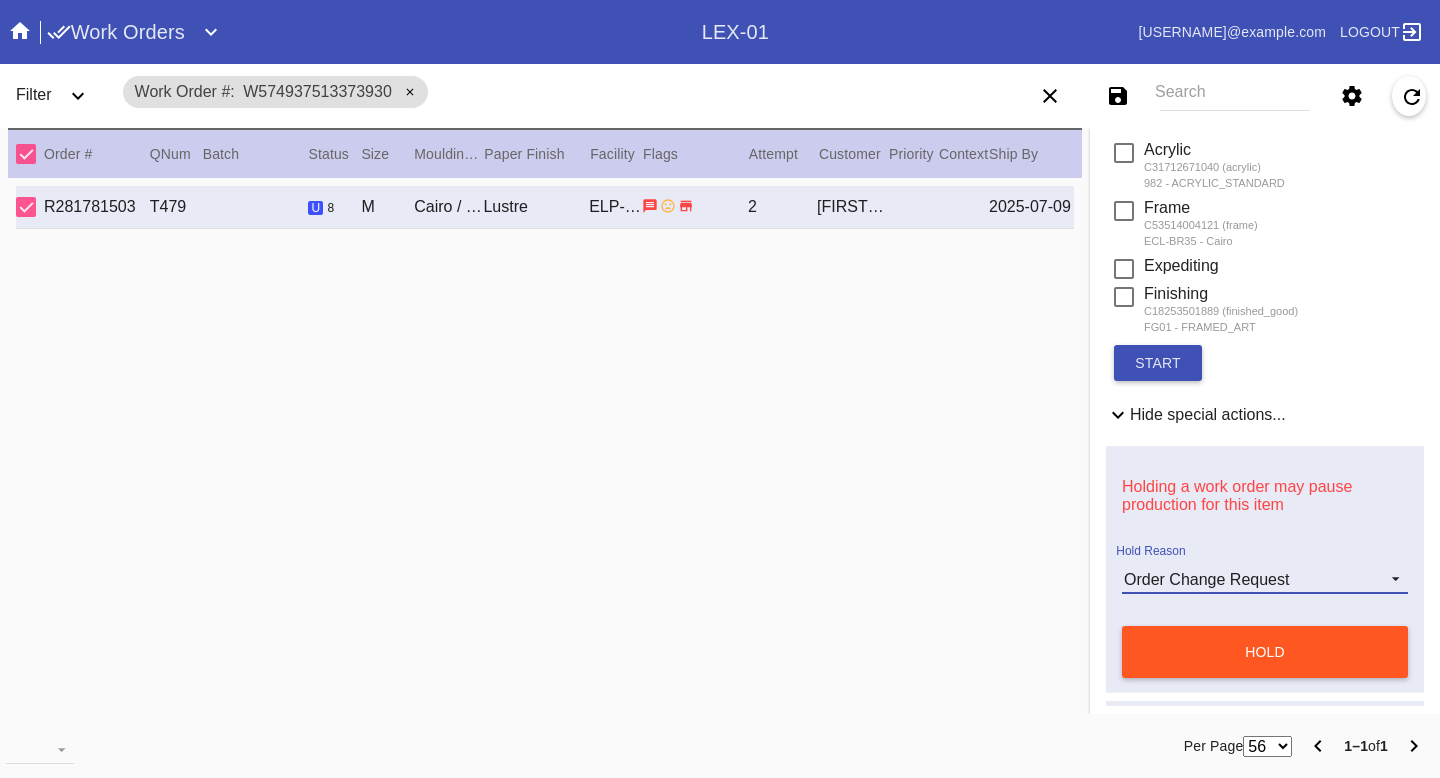 scroll, scrollTop: 637, scrollLeft: 0, axis: vertical 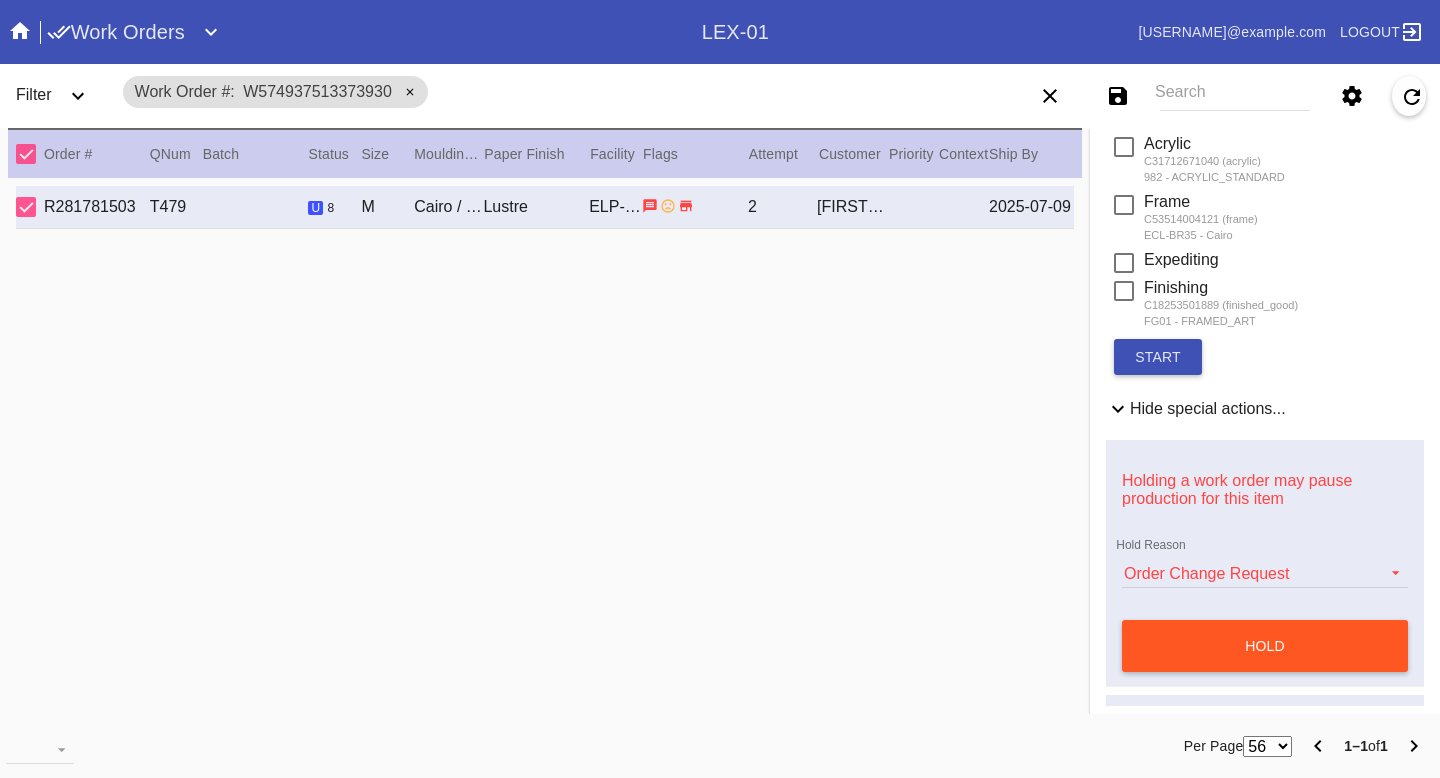 click on "hold" at bounding box center [1265, 646] 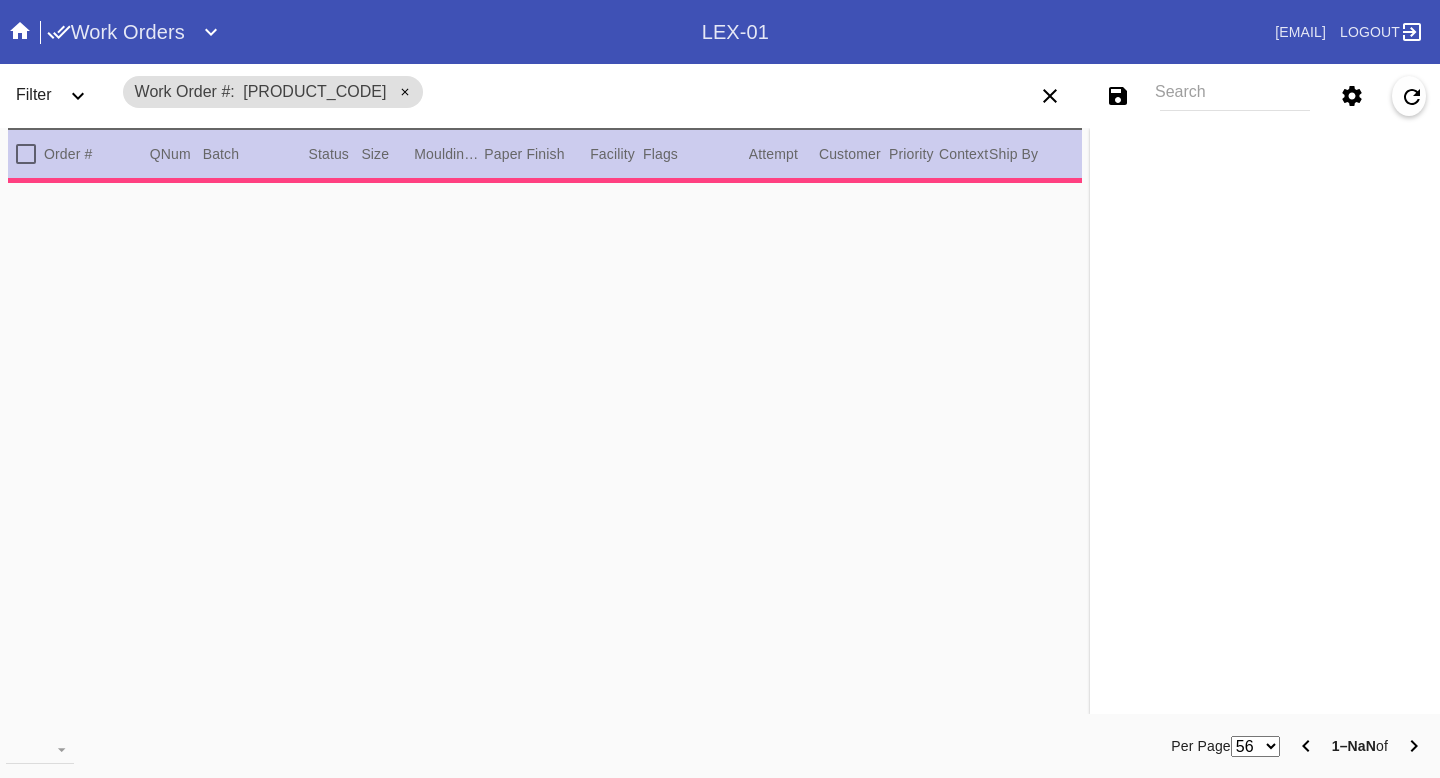 scroll, scrollTop: 0, scrollLeft: 0, axis: both 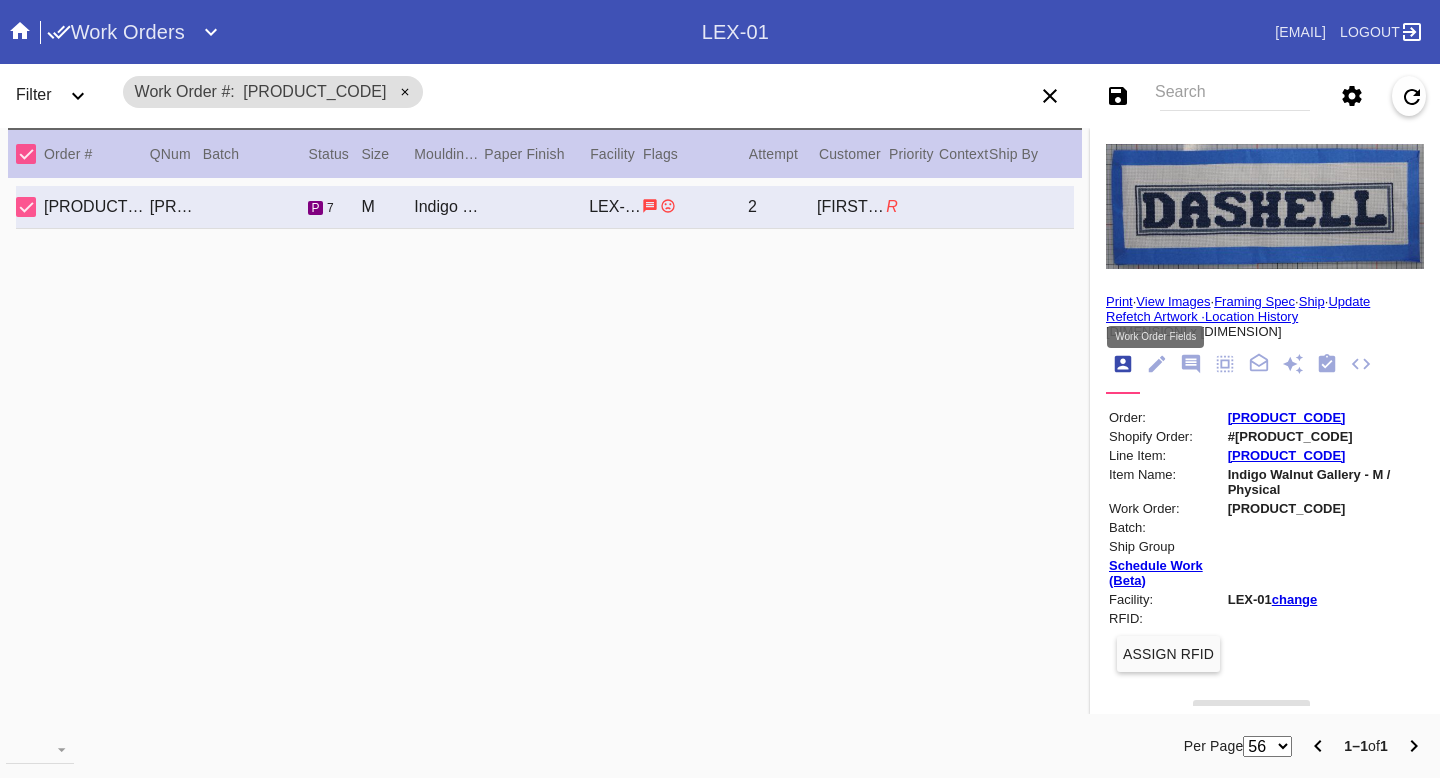 click at bounding box center [1157, 364] 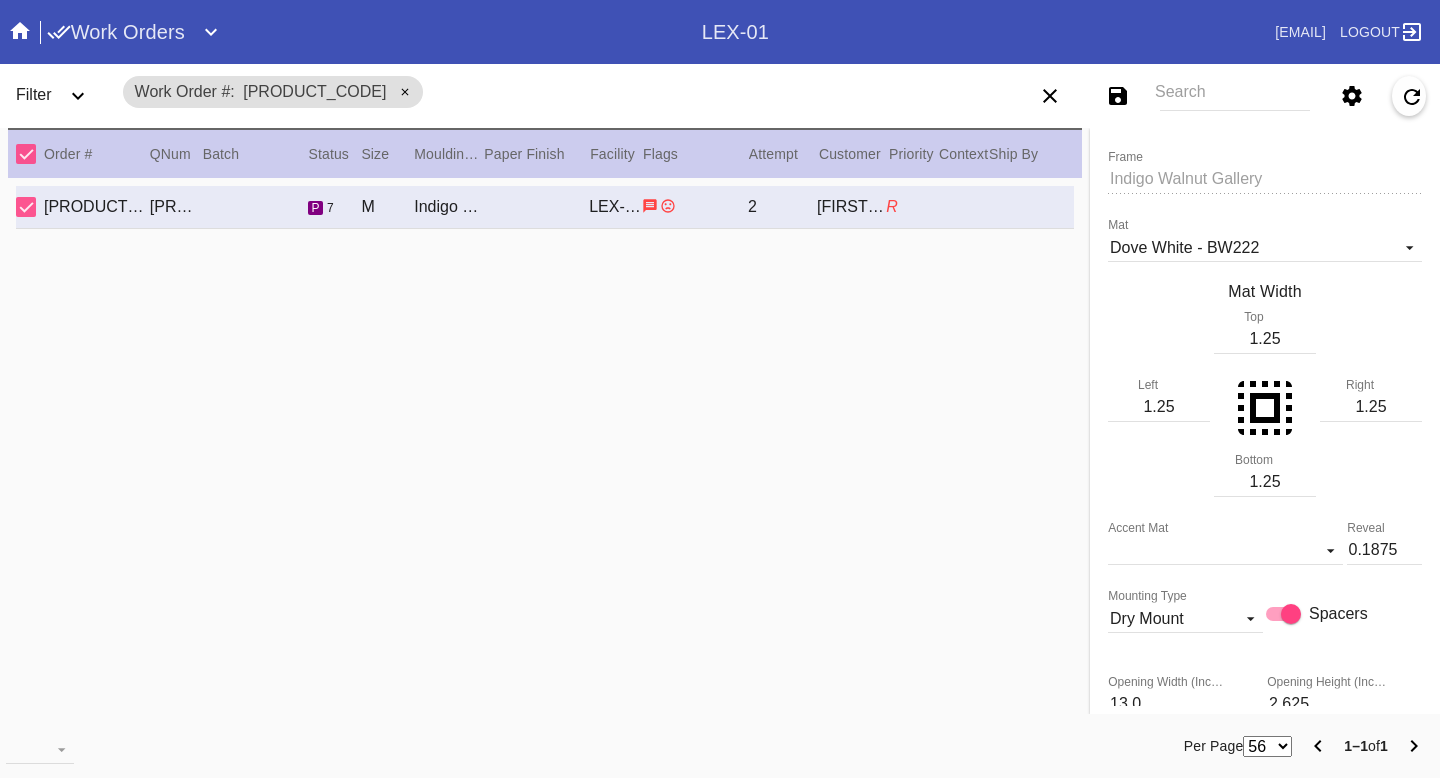 scroll, scrollTop: 0, scrollLeft: 0, axis: both 